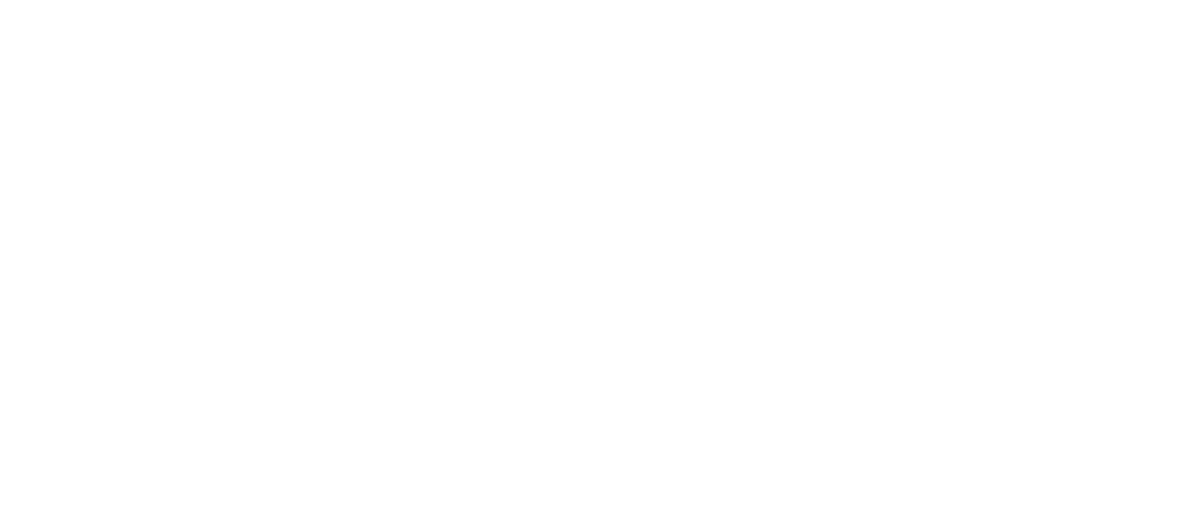 scroll, scrollTop: 0, scrollLeft: 0, axis: both 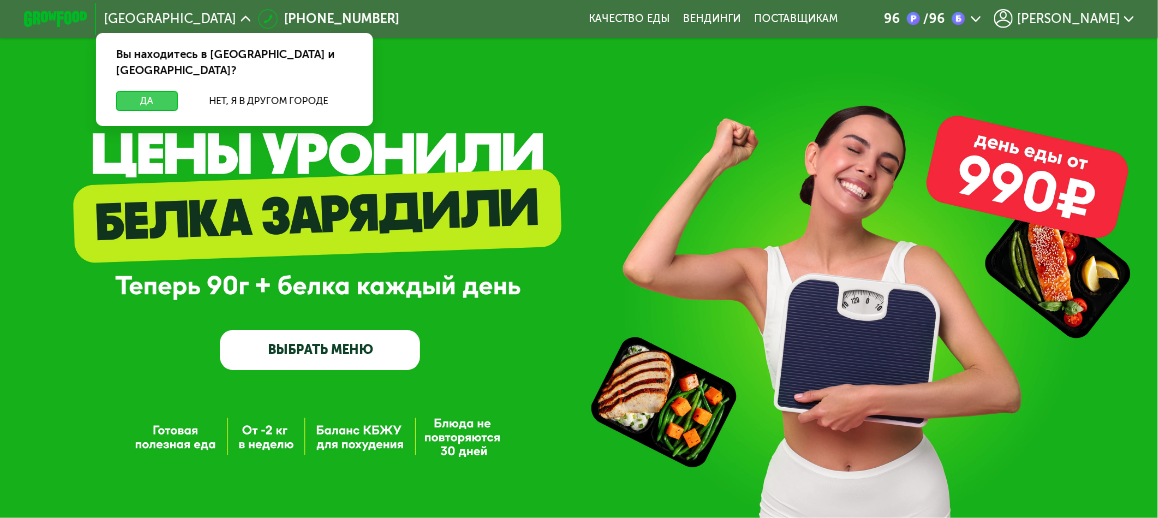 click on "Да" at bounding box center [147, 101] 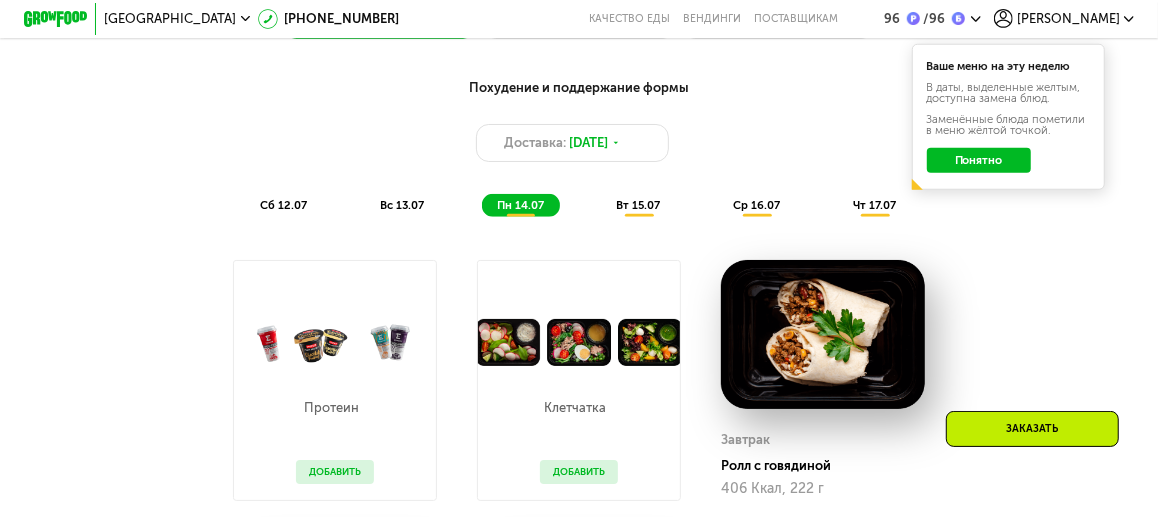 scroll, scrollTop: 874, scrollLeft: 0, axis: vertical 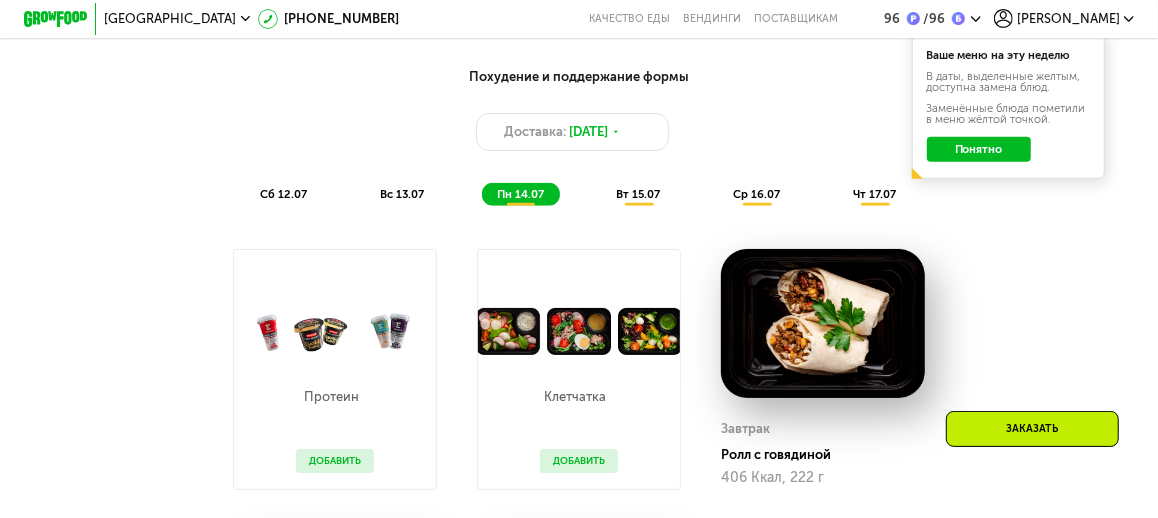 click on "Понятно" 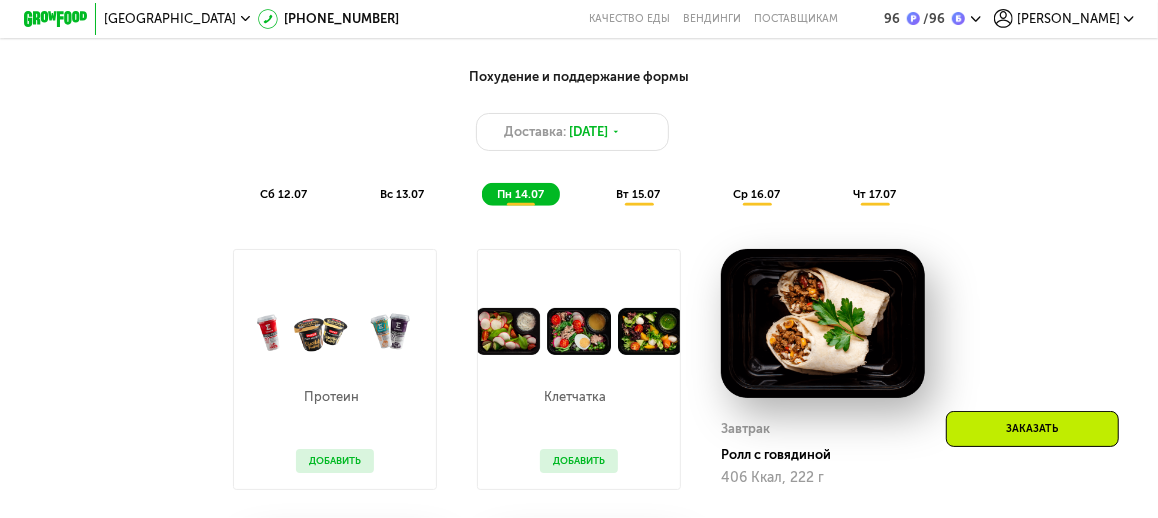 scroll, scrollTop: 1000, scrollLeft: 0, axis: vertical 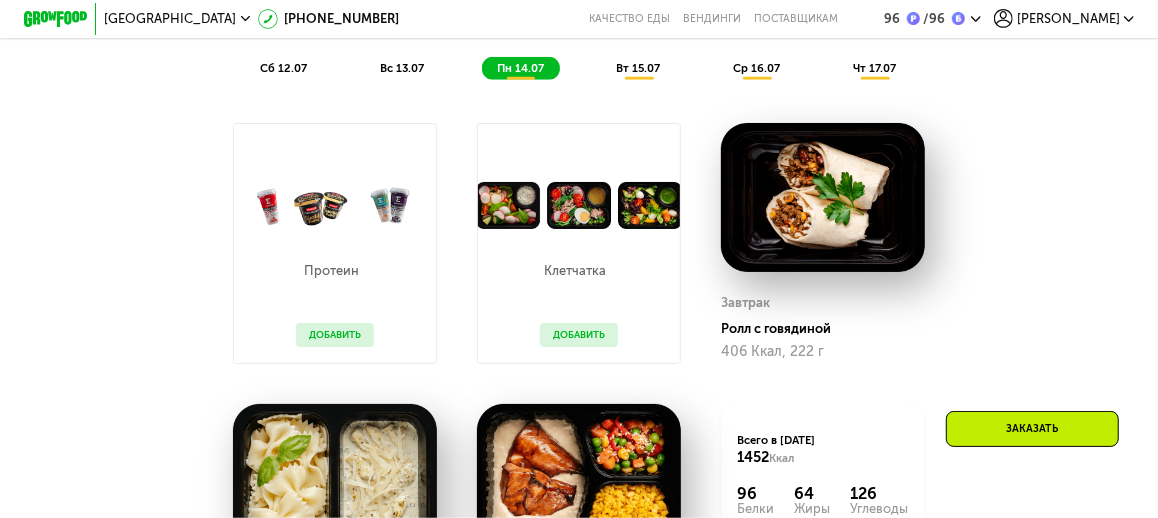 click on "пн 14.07" at bounding box center (520, 68) 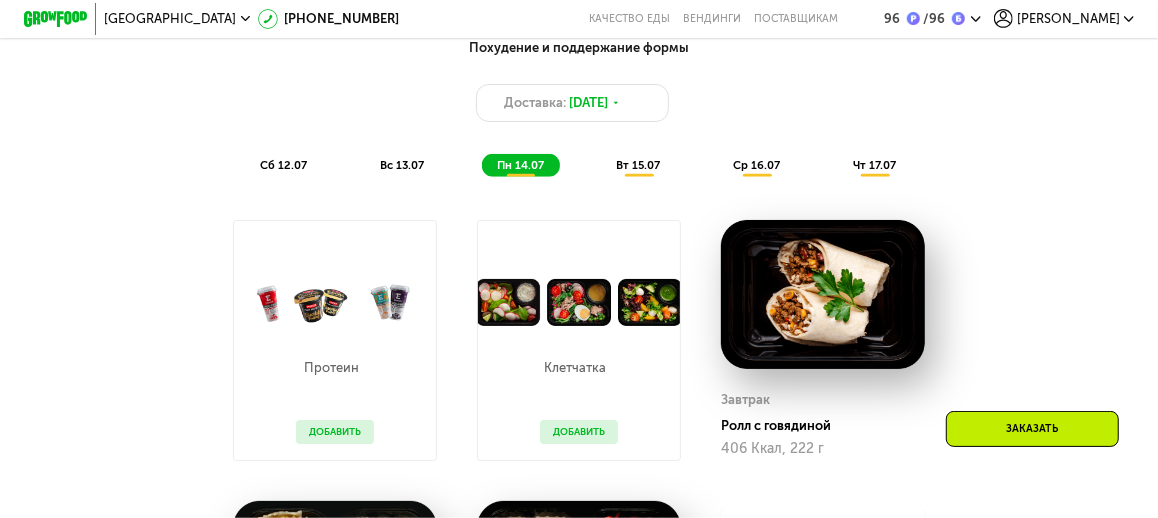 scroll, scrollTop: 874, scrollLeft: 0, axis: vertical 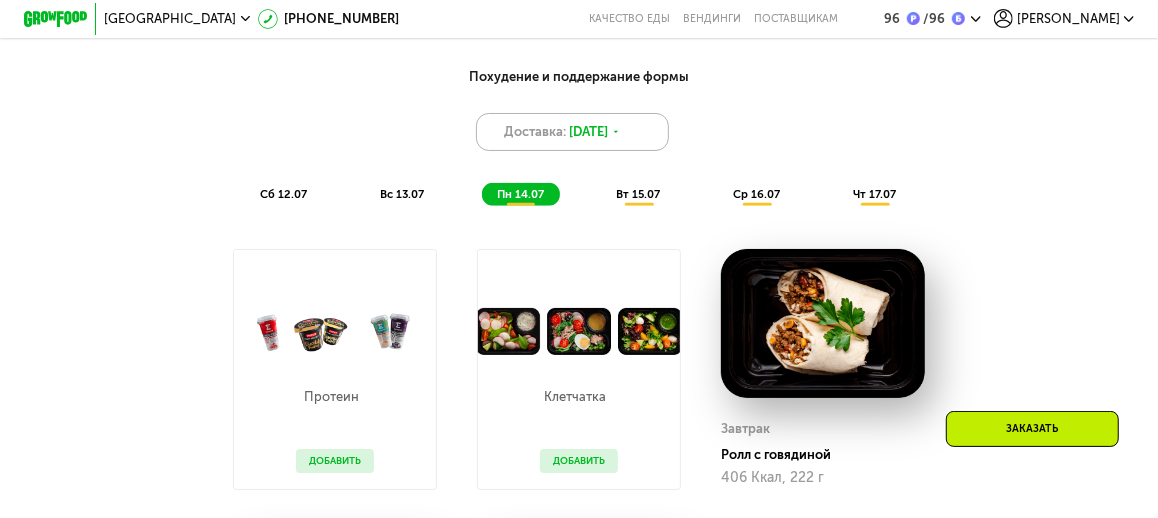 click 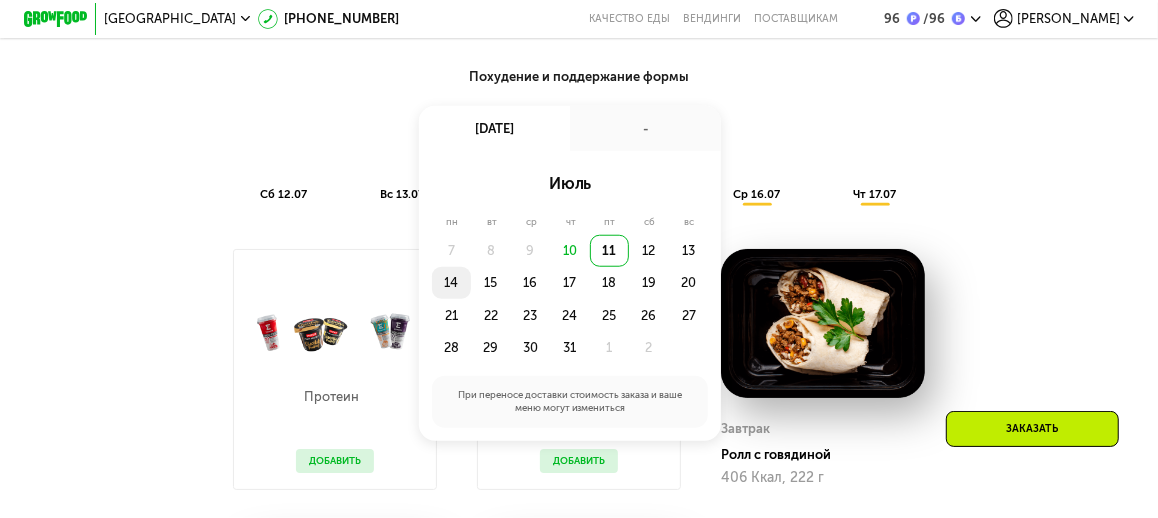 click on "14" 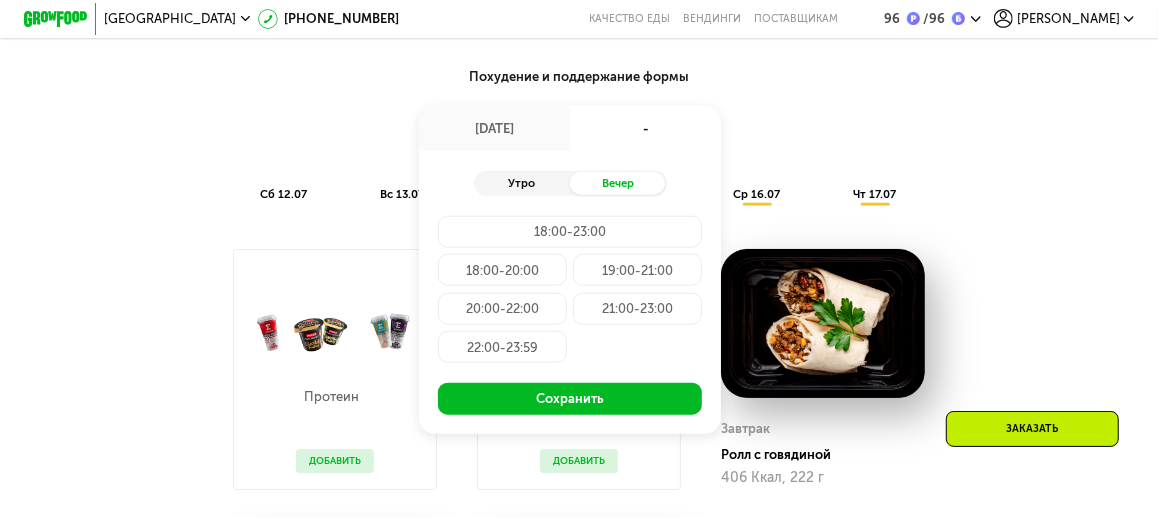 click on "Утро" at bounding box center [522, 183] 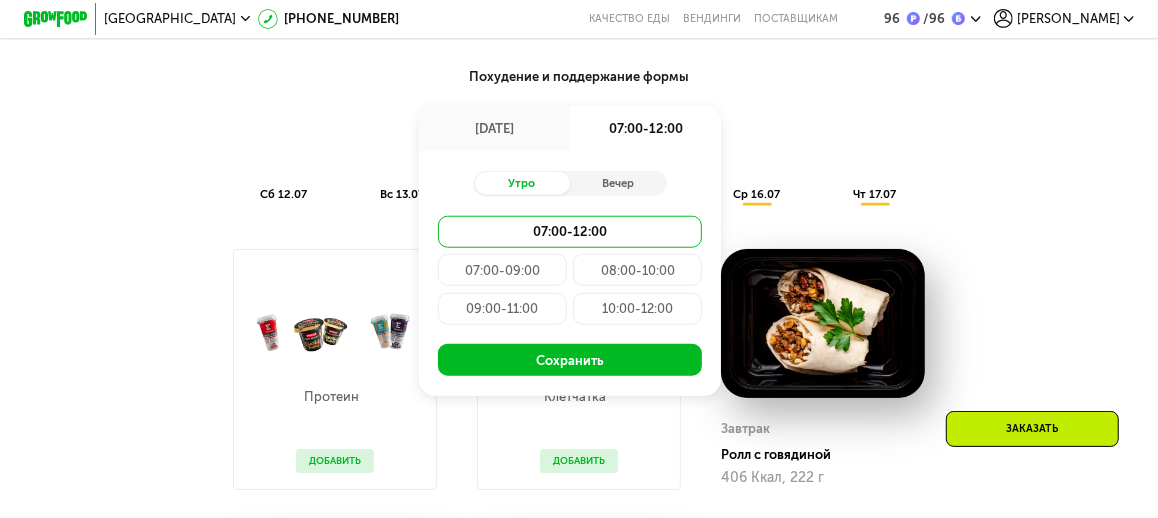 click on "09:00-11:00" 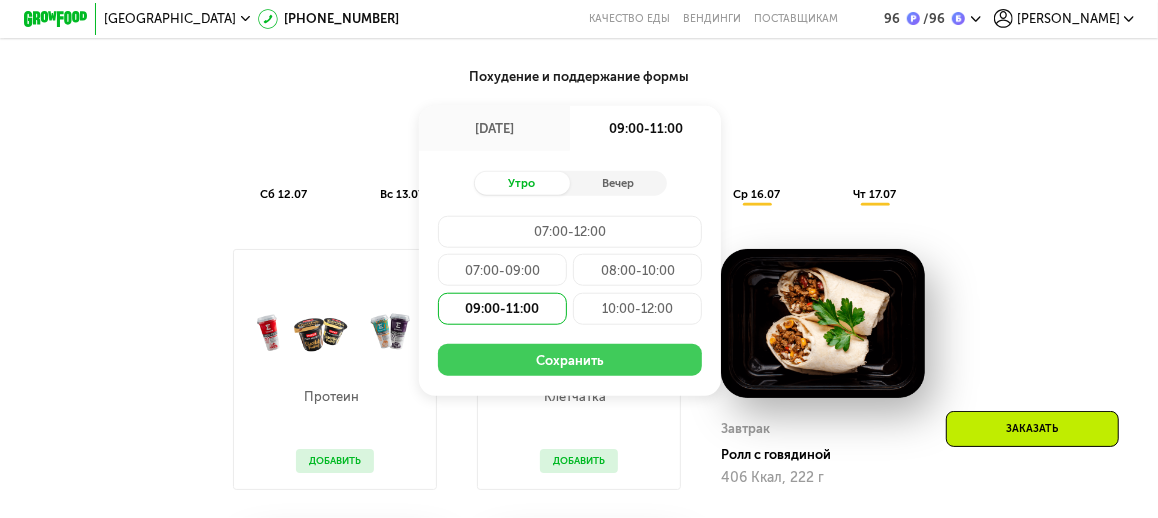click on "Сохранить" at bounding box center (570, 360) 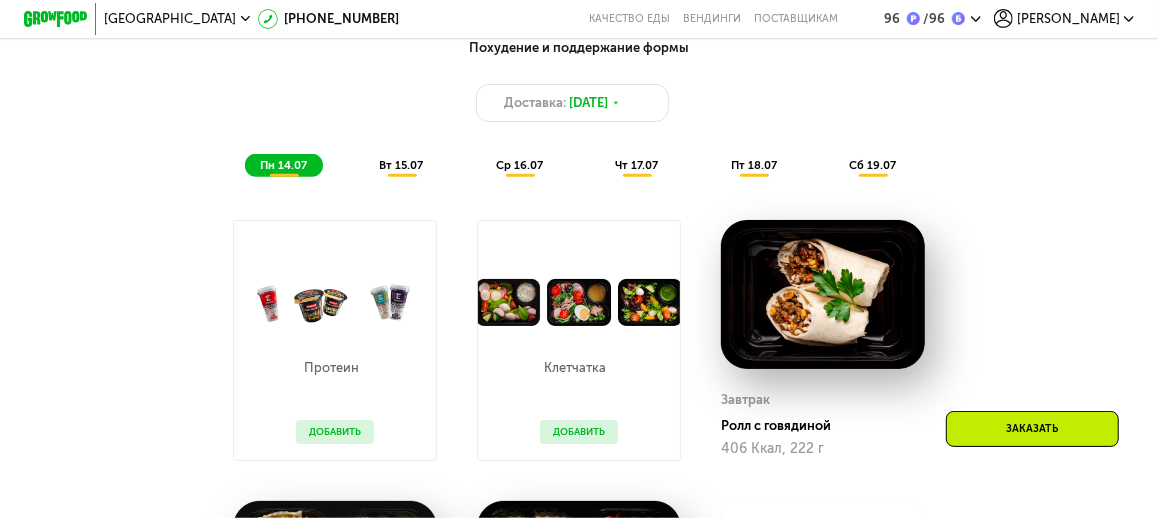 scroll, scrollTop: 874, scrollLeft: 0, axis: vertical 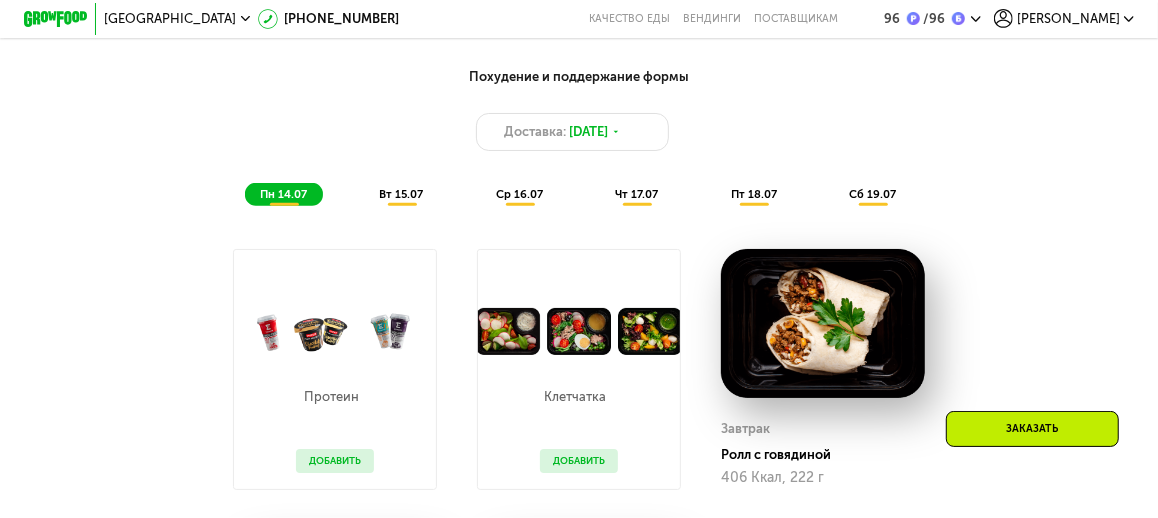 click on "пн 14.07" at bounding box center [283, 194] 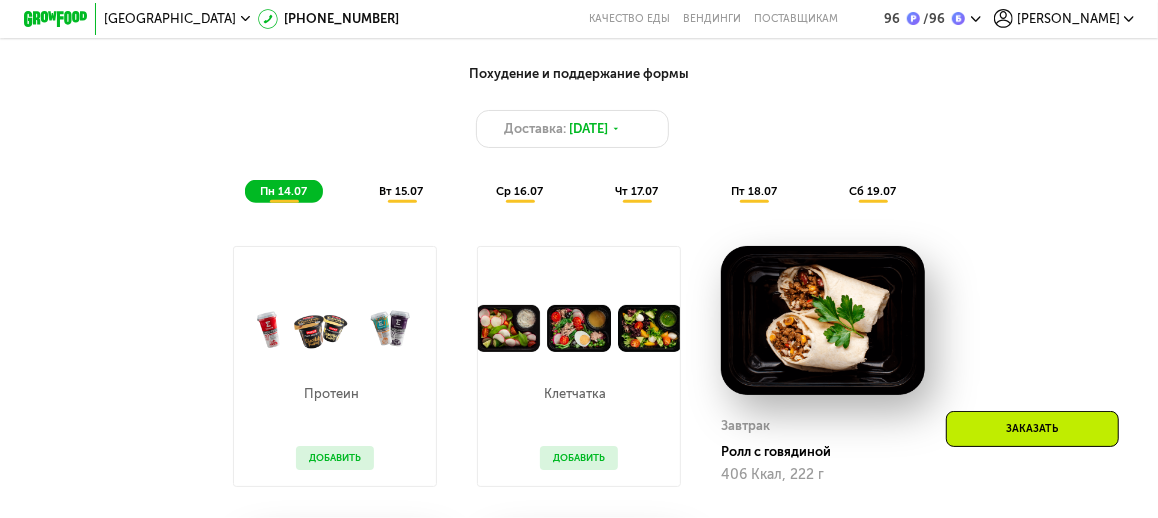scroll, scrollTop: 874, scrollLeft: 0, axis: vertical 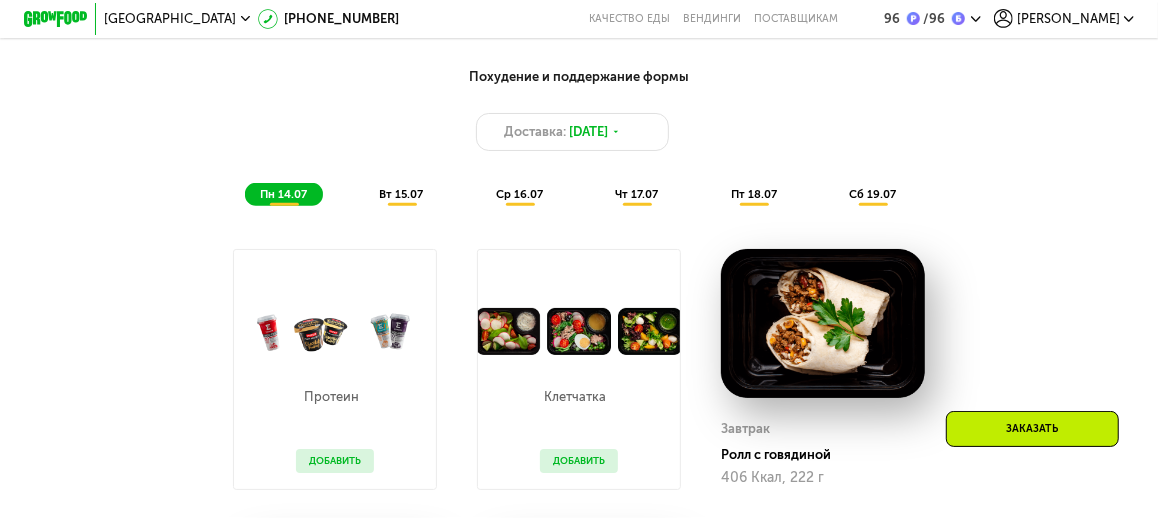 click on "вт 15.07" at bounding box center (401, 194) 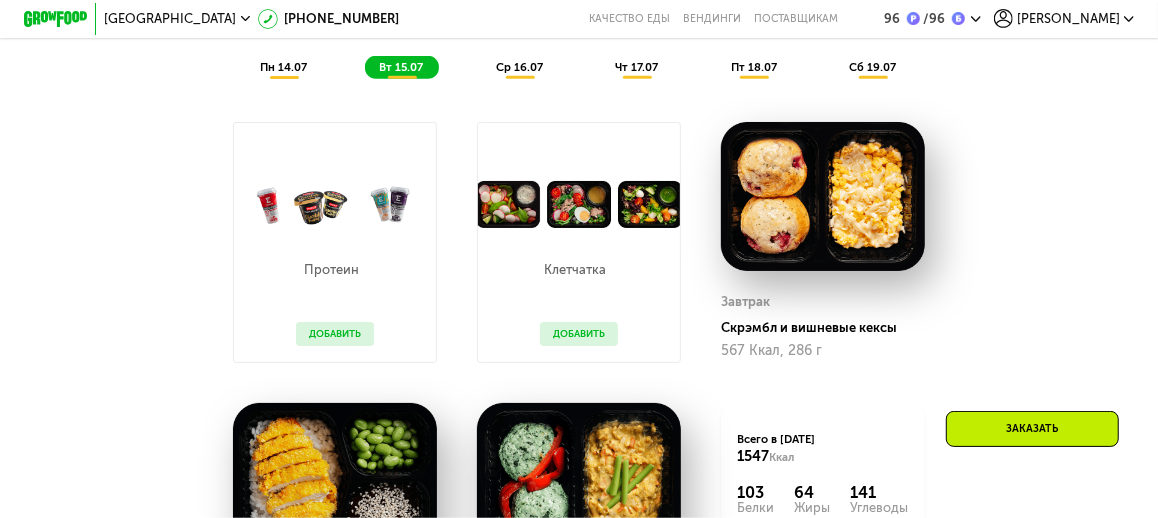 scroll, scrollTop: 1000, scrollLeft: 0, axis: vertical 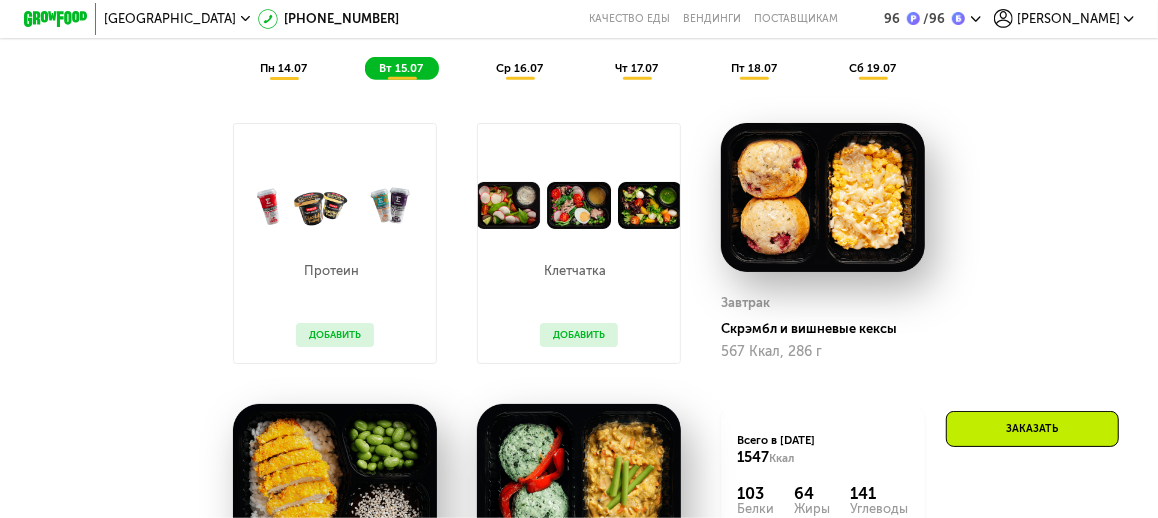 click on "ср 16.07" at bounding box center [519, 68] 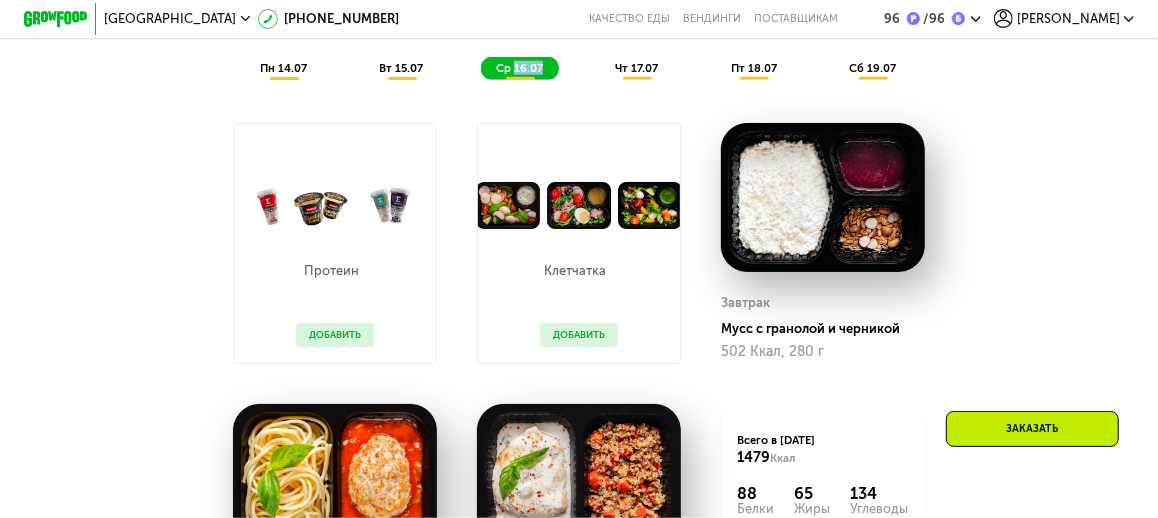 click on "ср 16.07" at bounding box center (519, 68) 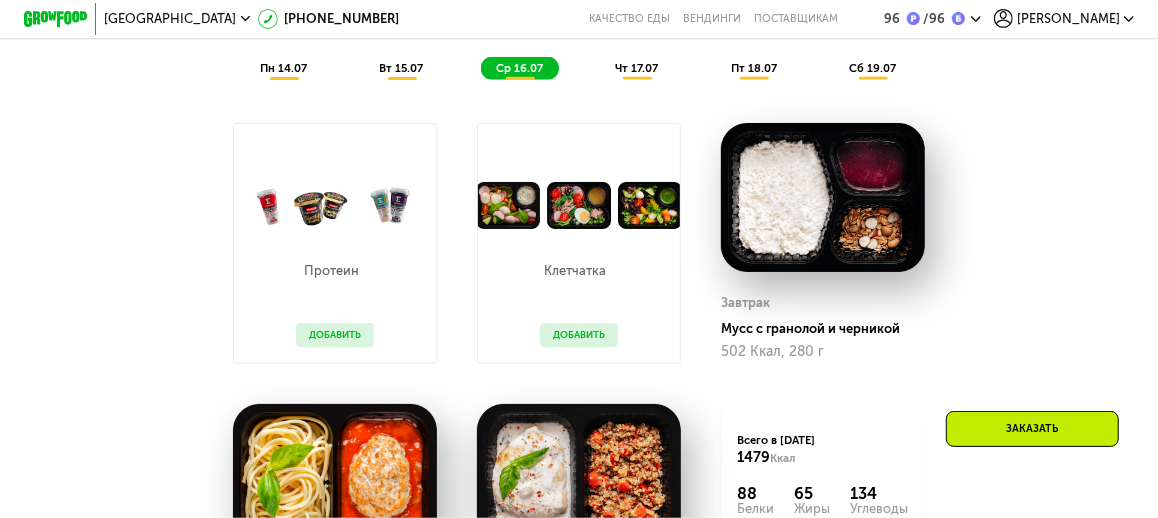 click on "чт 17.07" at bounding box center (636, 68) 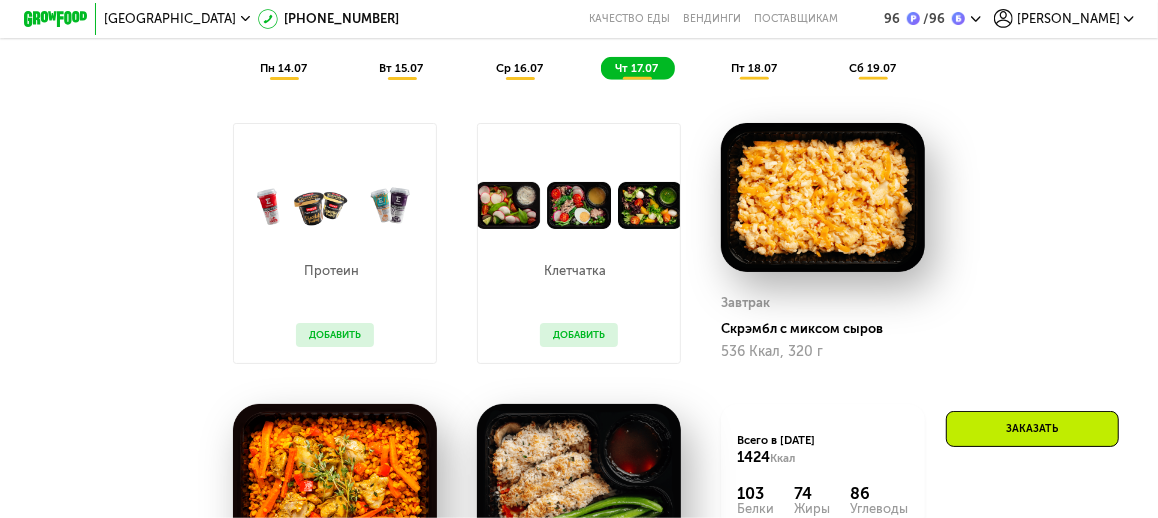 click on "пт 18.07" at bounding box center (754, 68) 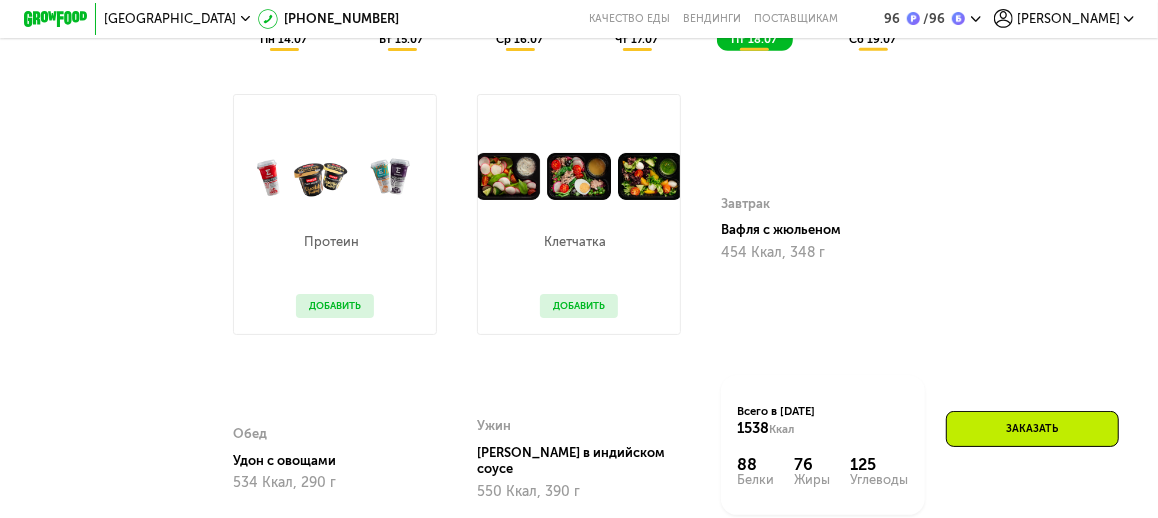 scroll, scrollTop: 1000, scrollLeft: 0, axis: vertical 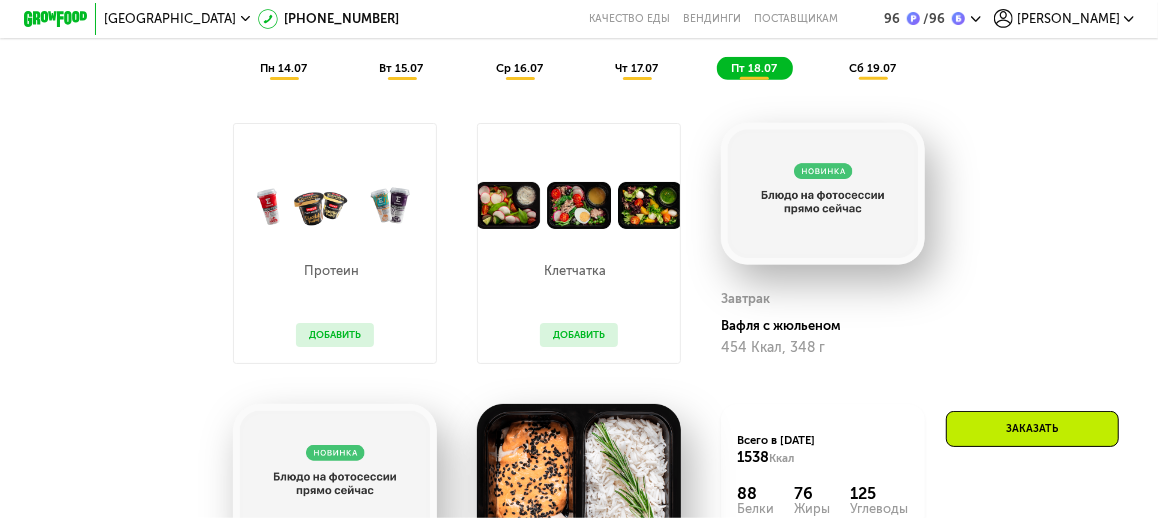 click on "сб 19.07" at bounding box center (873, 68) 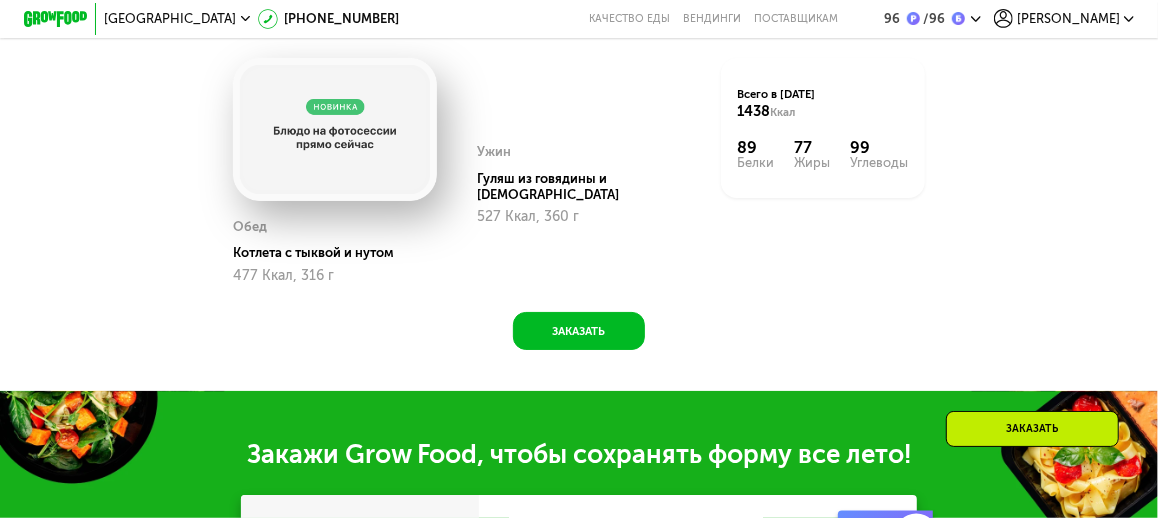 scroll, scrollTop: 1374, scrollLeft: 0, axis: vertical 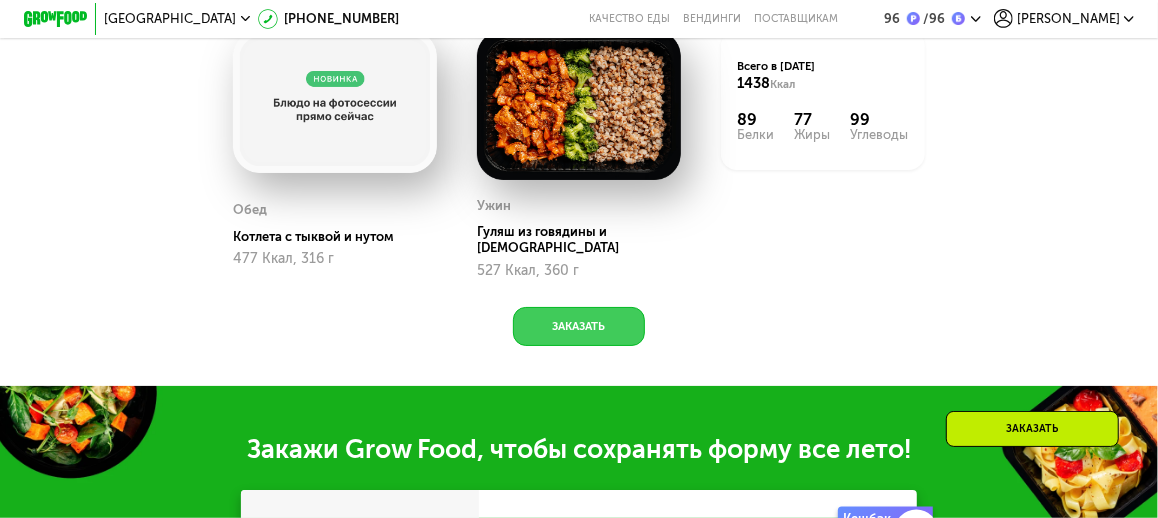 click on "Заказать" 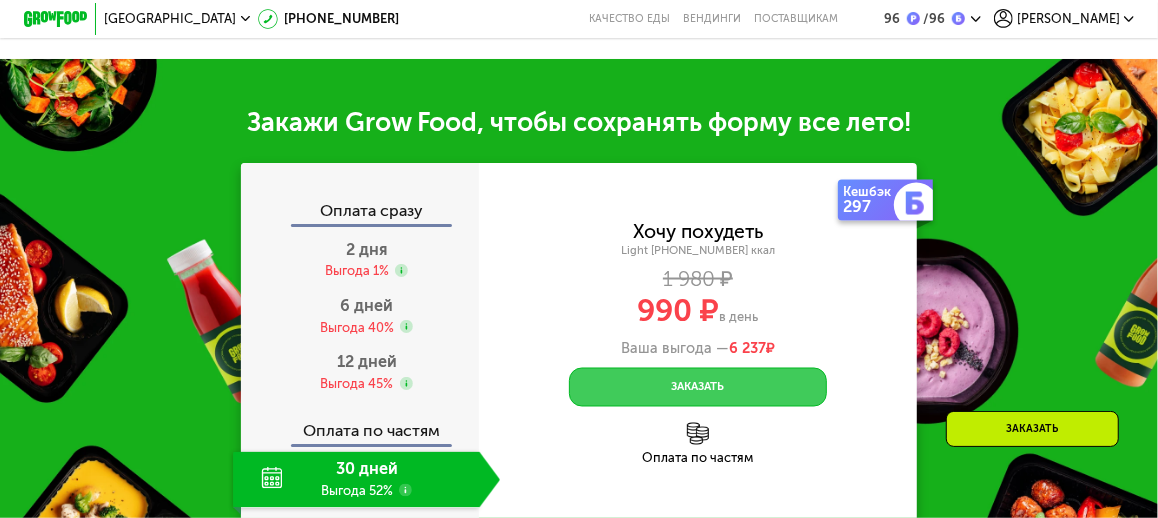 scroll, scrollTop: 1771, scrollLeft: 0, axis: vertical 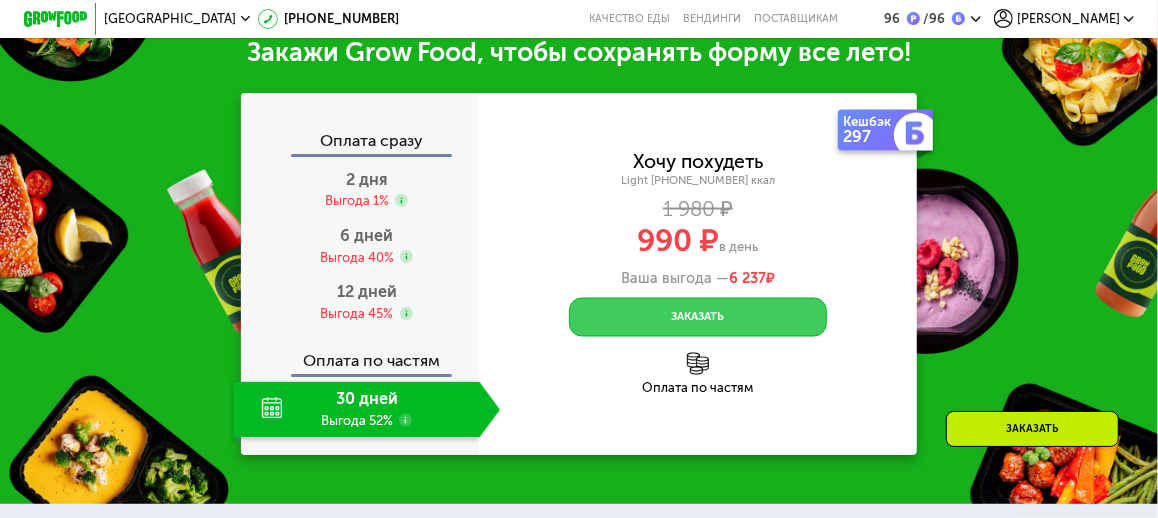 click on "Заказать" at bounding box center [697, 317] 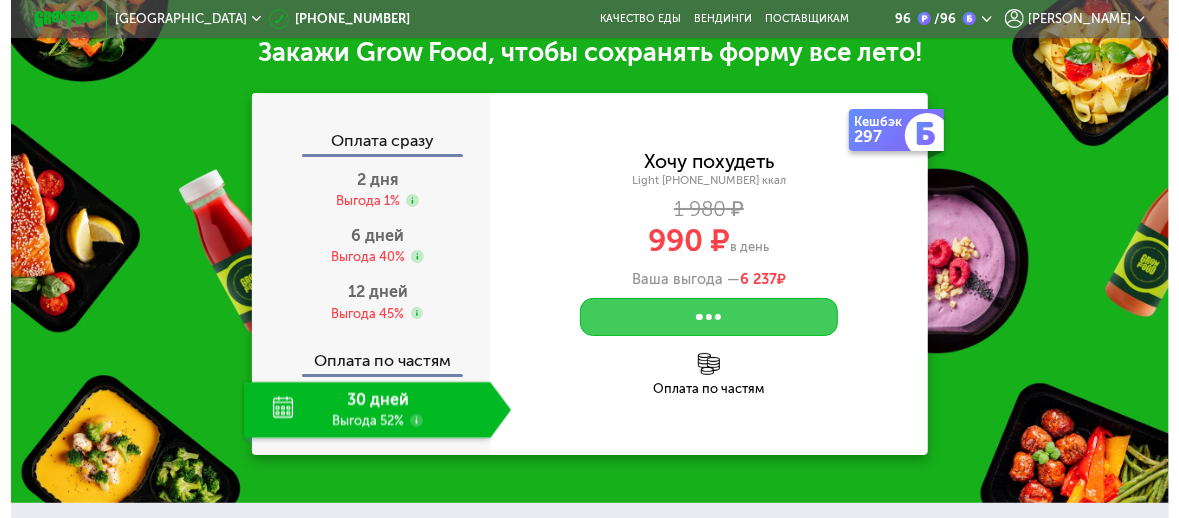 scroll, scrollTop: 0, scrollLeft: 0, axis: both 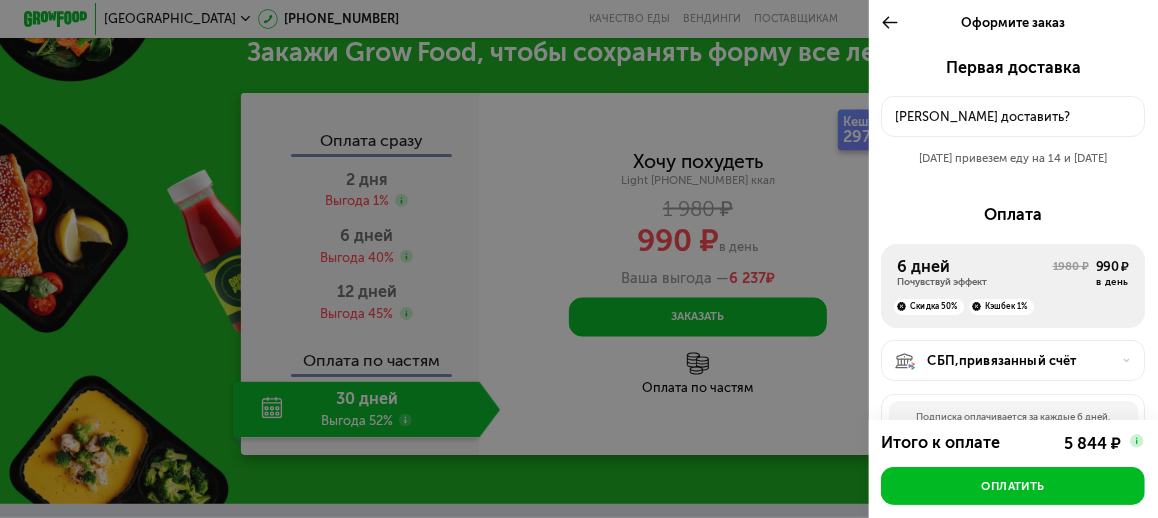 click on "[PERSON_NAME] доставить?" 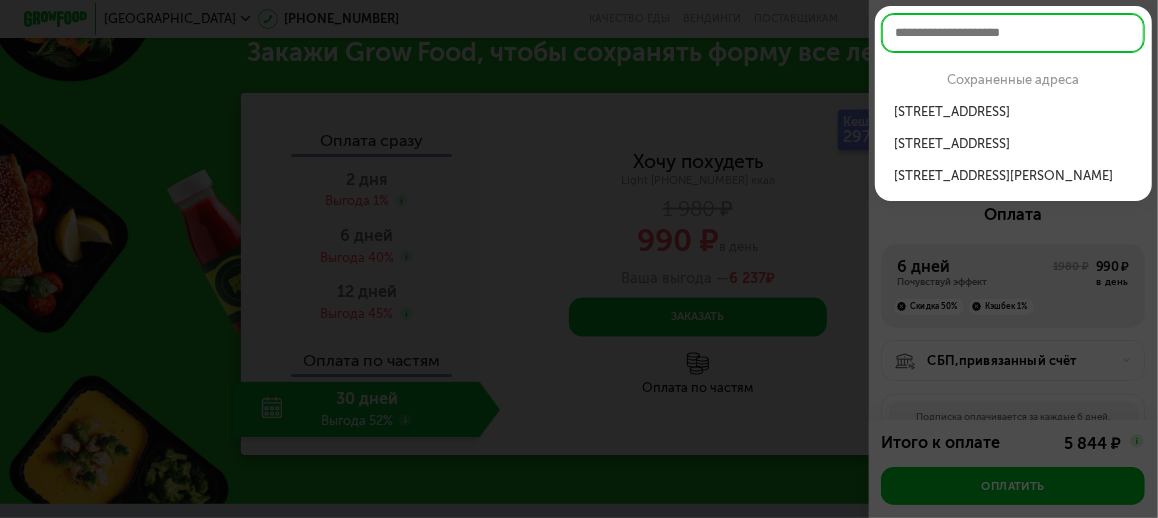 click on "[STREET_ADDRESS][PERSON_NAME]" at bounding box center (1013, 175) 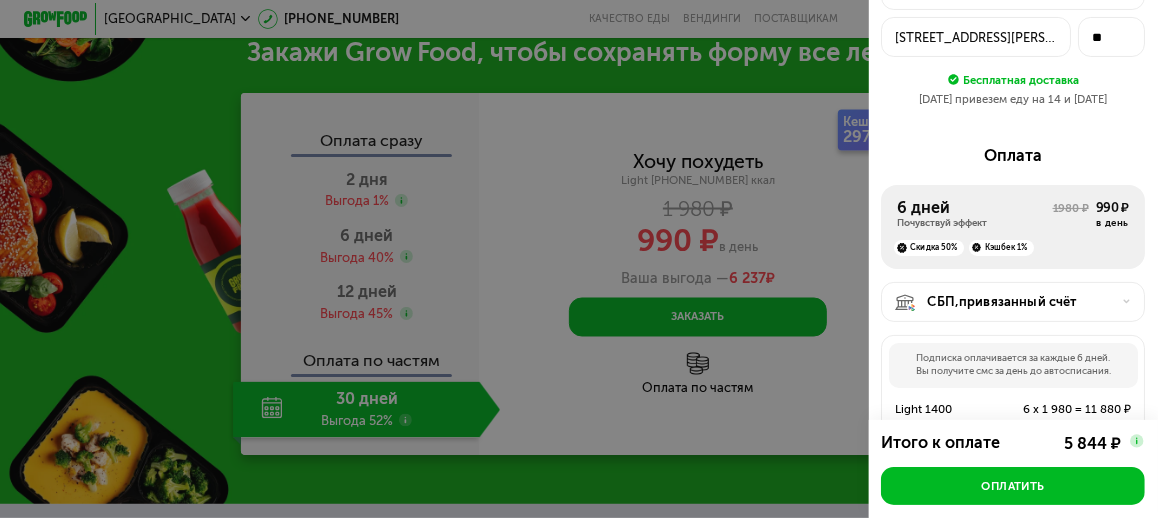 scroll, scrollTop: 249, scrollLeft: 0, axis: vertical 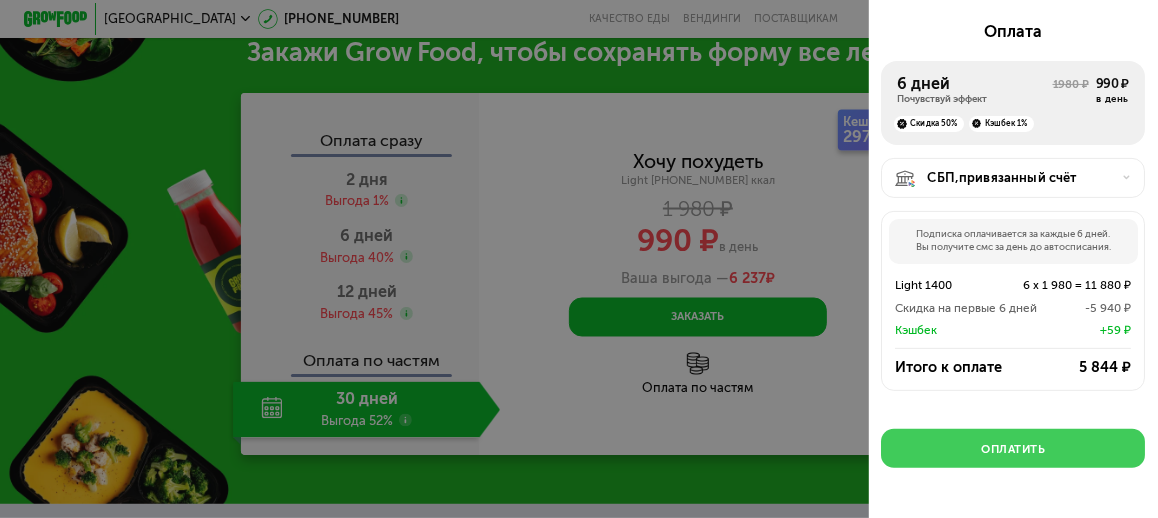 click on "Оплатить" at bounding box center [1013, 449] 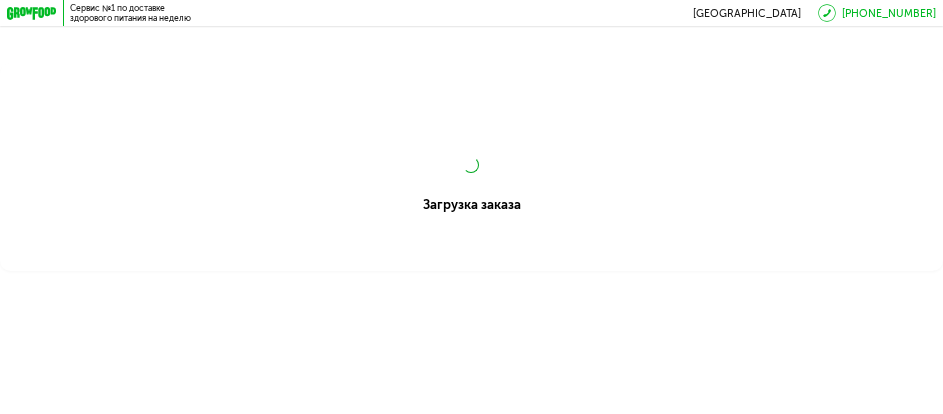 scroll, scrollTop: 0, scrollLeft: 0, axis: both 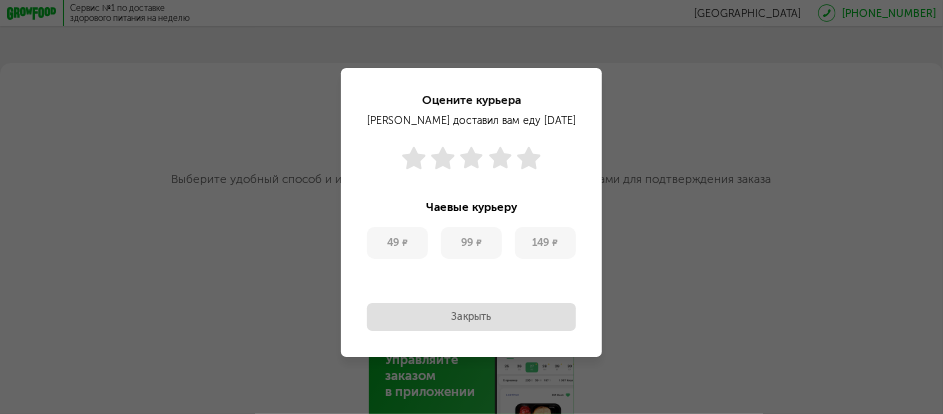 click on "Закрыть" at bounding box center (472, 317) 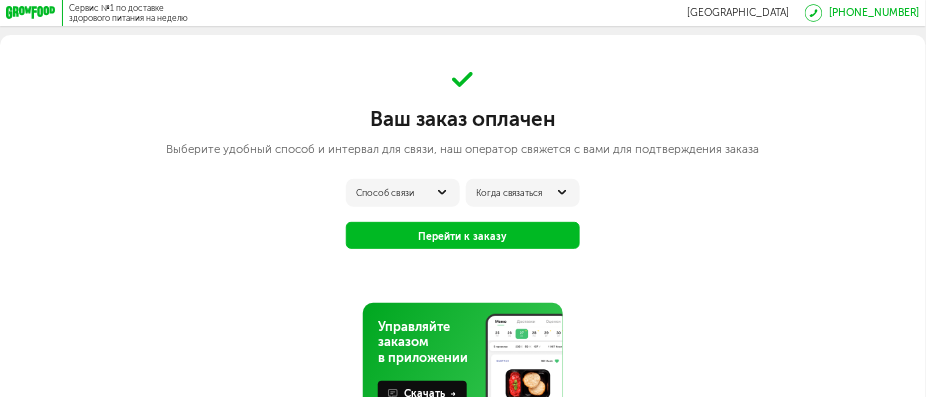 scroll, scrollTop: 0, scrollLeft: 0, axis: both 